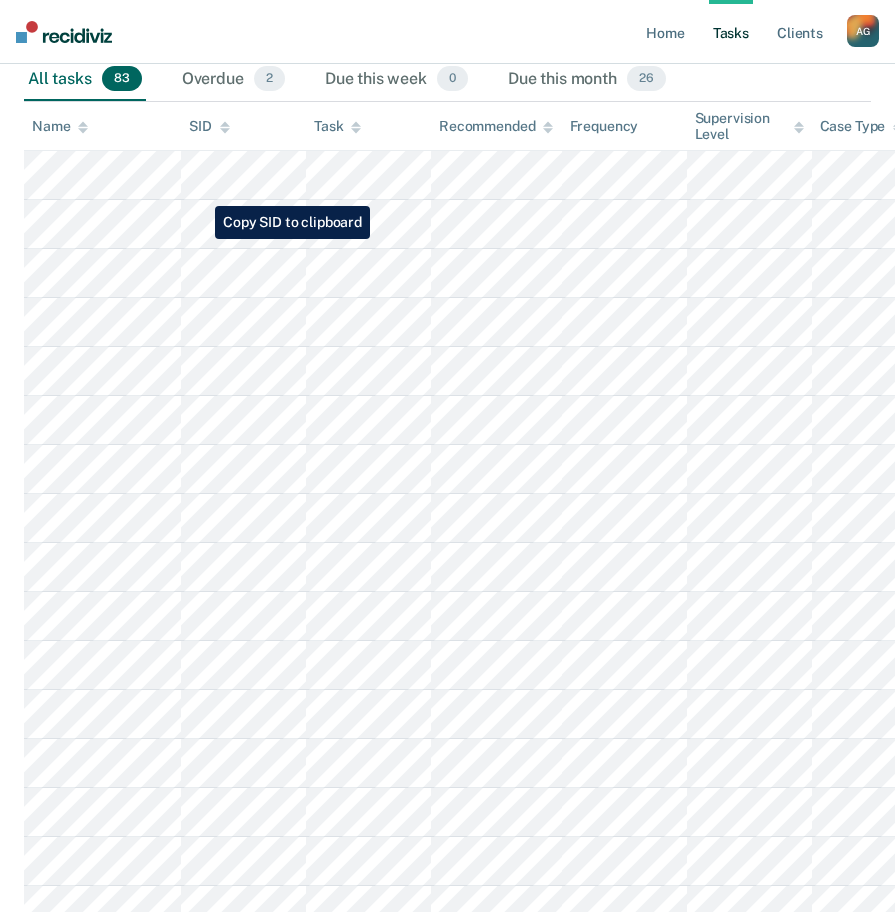 scroll, scrollTop: 0, scrollLeft: 0, axis: both 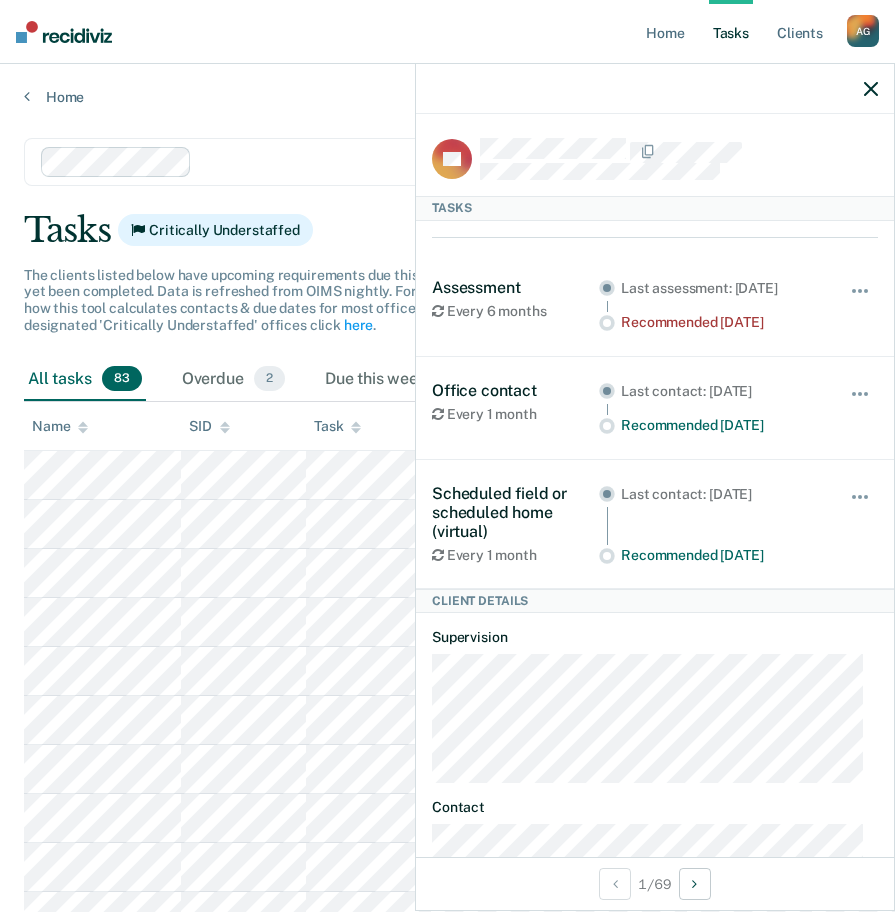click at bounding box center [655, 89] 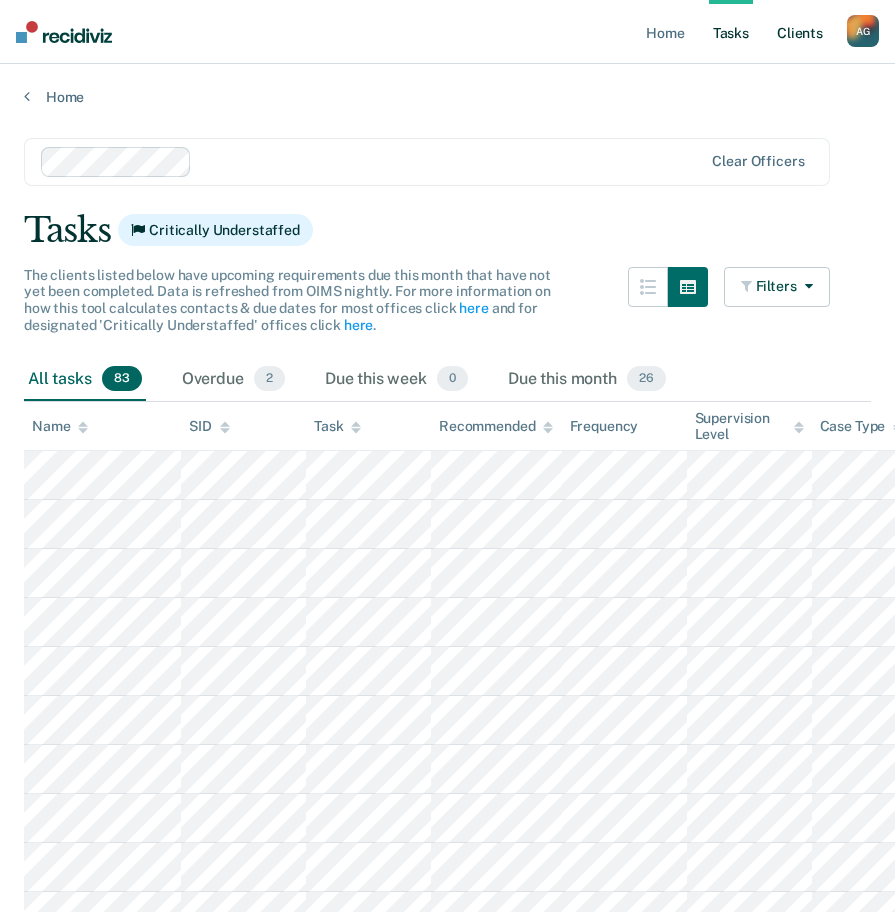 click on "Client s" at bounding box center (800, 32) 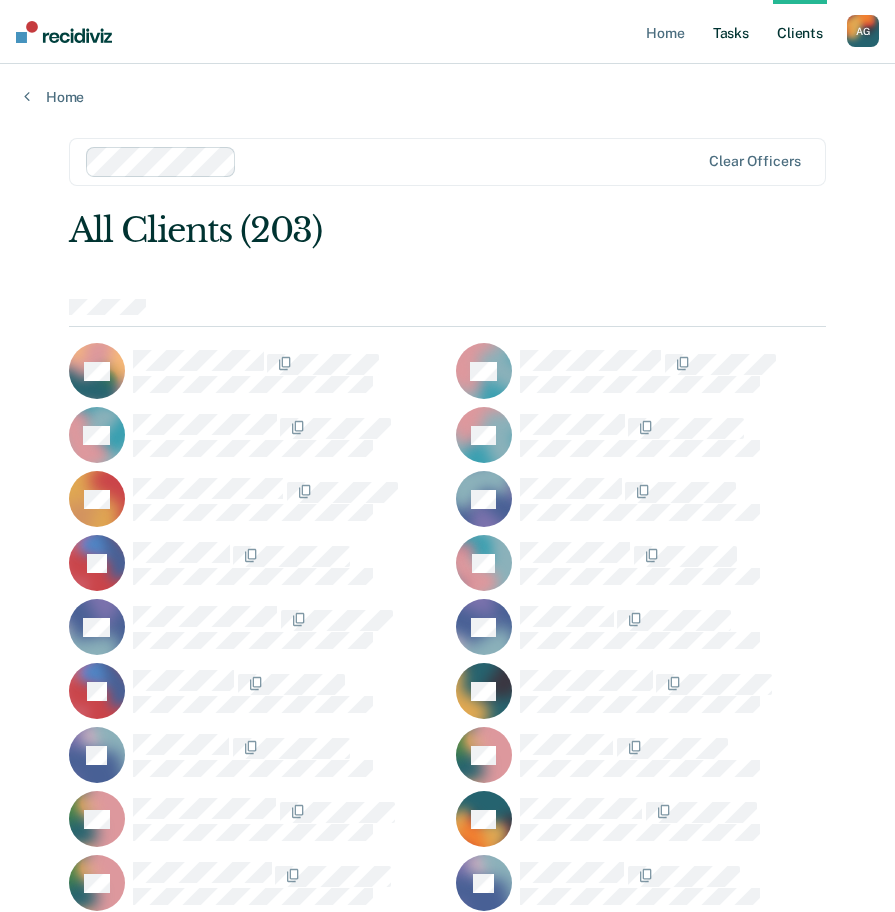 click on "Tasks" at bounding box center [731, 32] 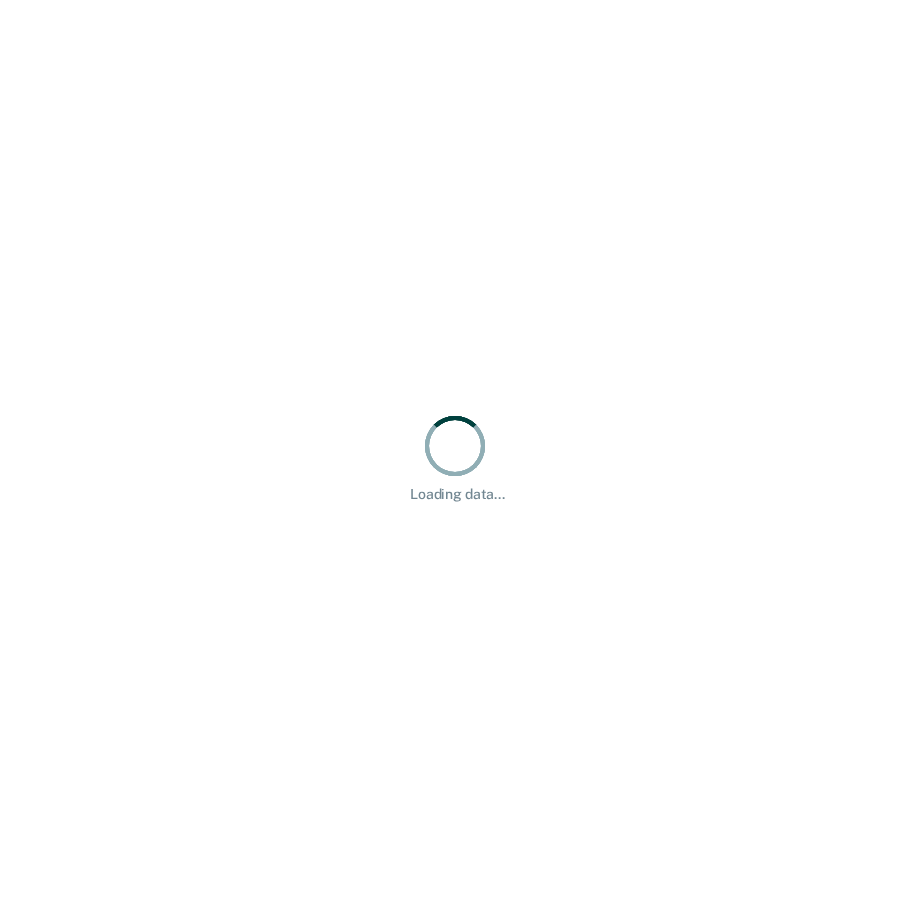 scroll, scrollTop: 0, scrollLeft: 0, axis: both 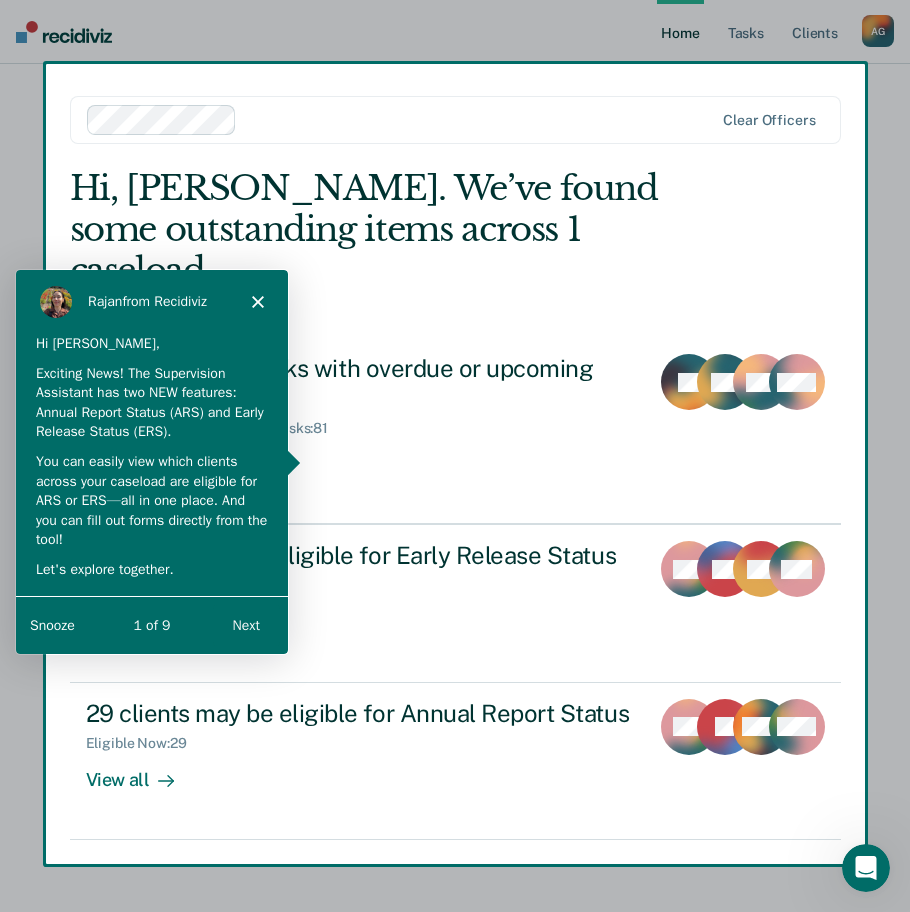 click on "Next" at bounding box center (245, 623) 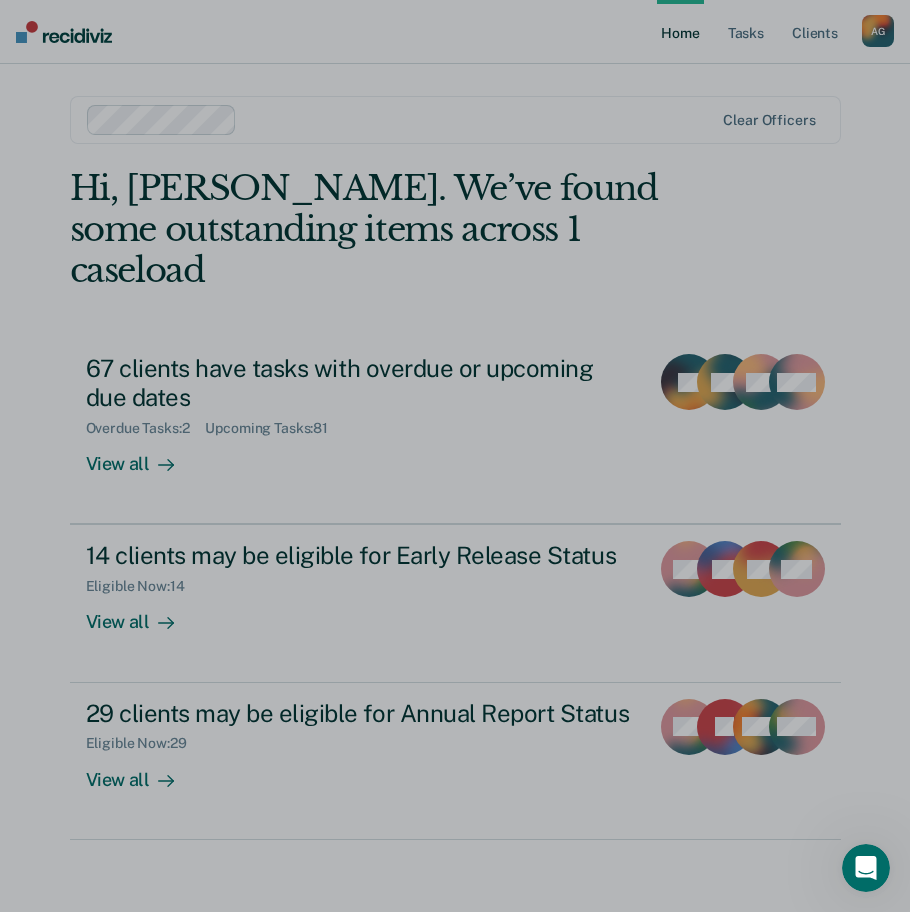 scroll, scrollTop: 0, scrollLeft: 0, axis: both 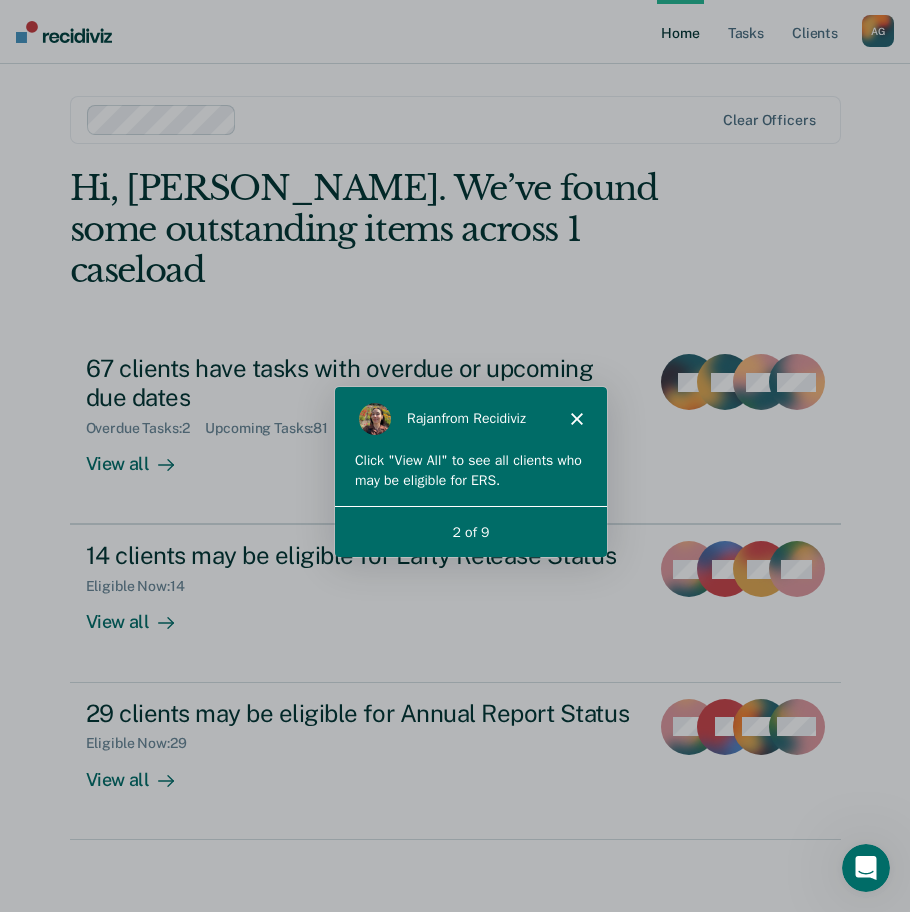 click on "2 of 9" at bounding box center [470, 529] 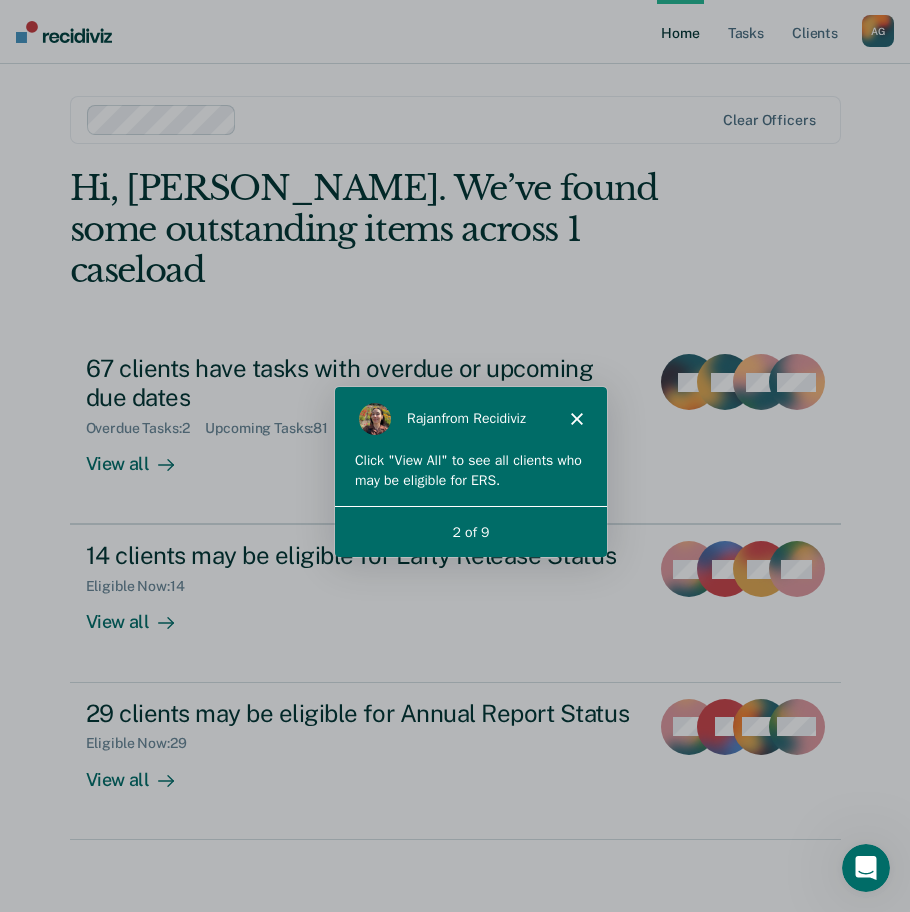 click at bounding box center (64, 32) 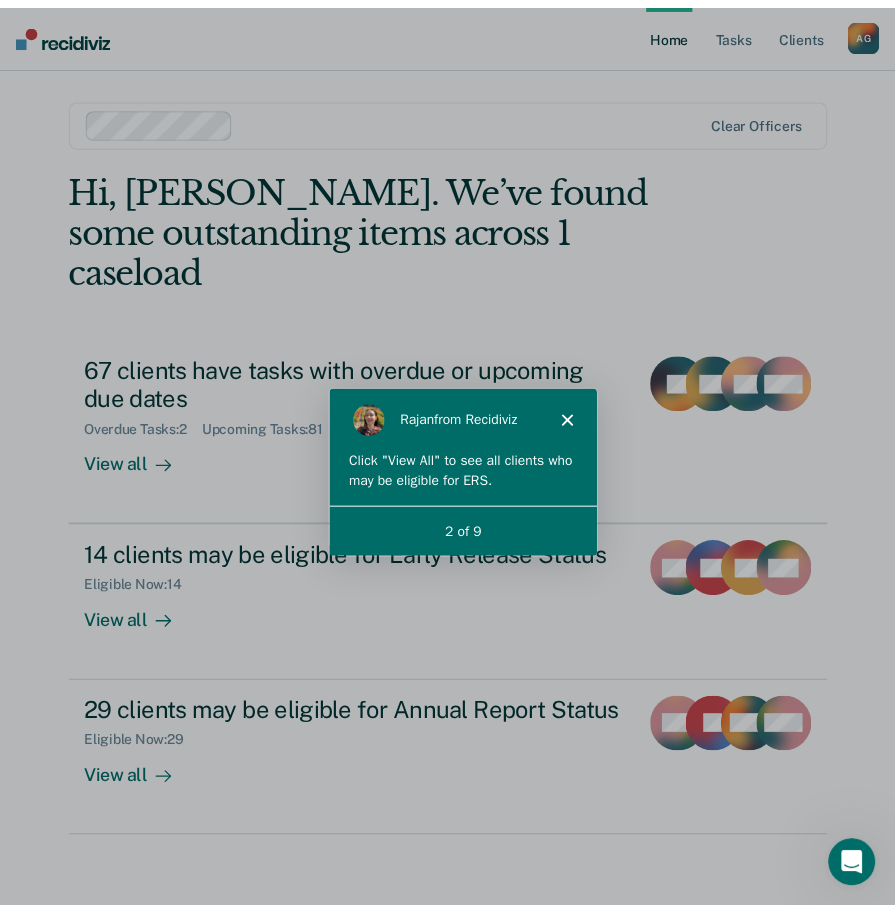 scroll, scrollTop: 0, scrollLeft: 0, axis: both 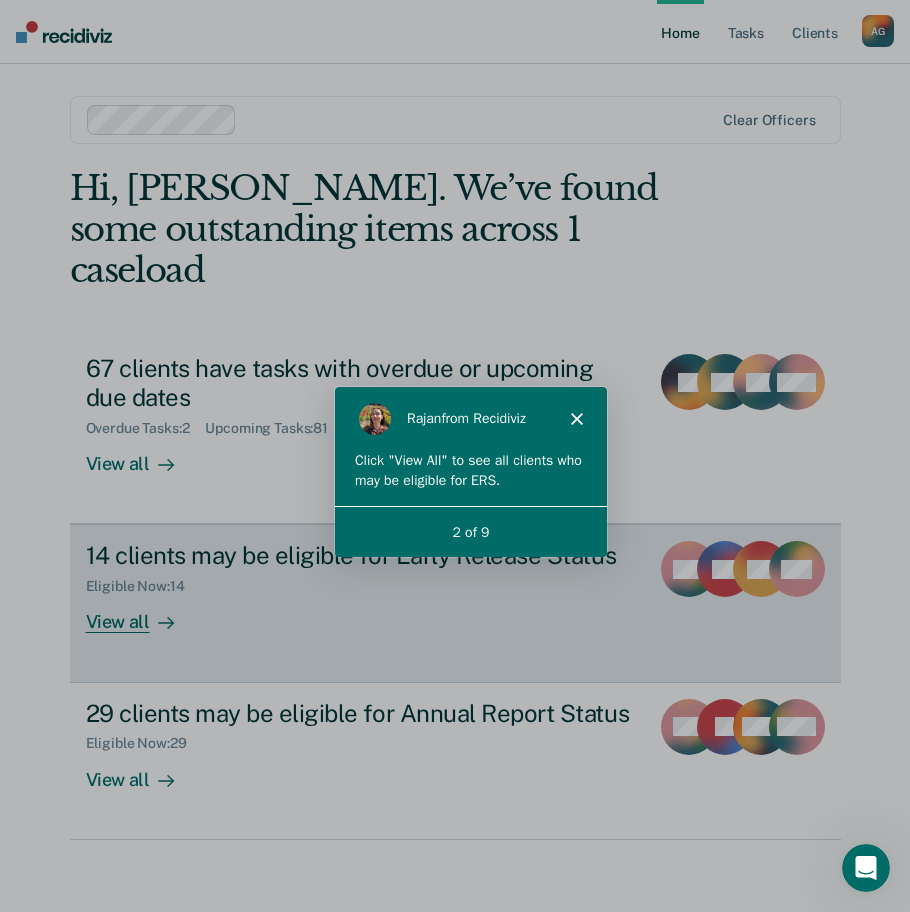 click on "View all" at bounding box center [142, 614] 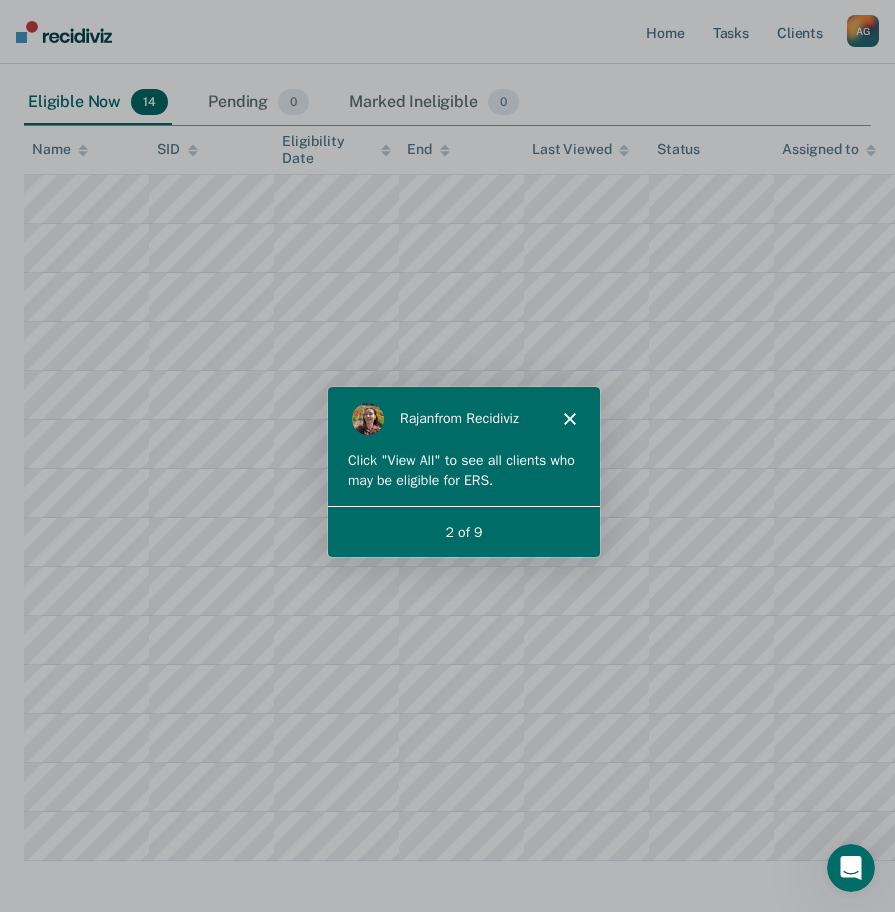 scroll, scrollTop: 333, scrollLeft: 0, axis: vertical 